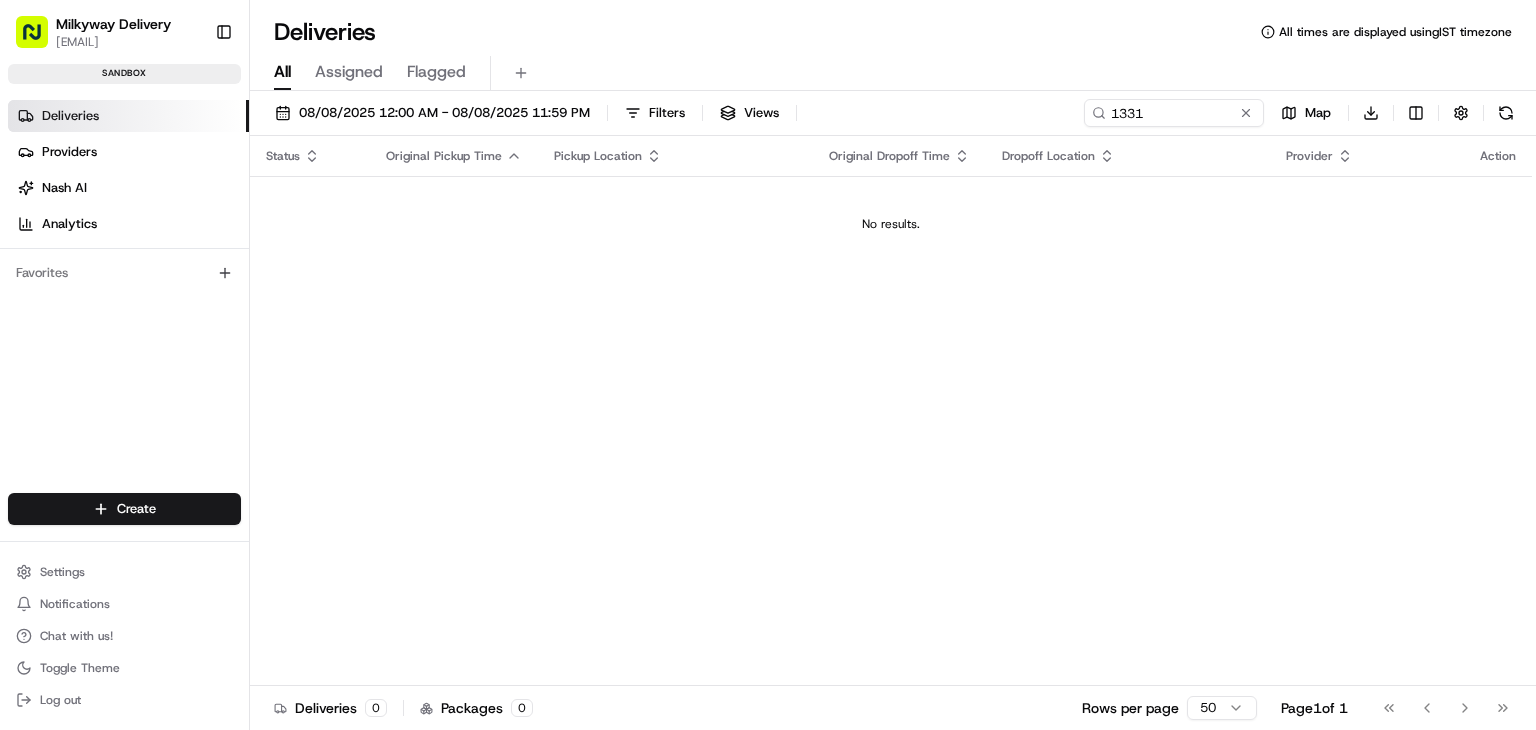 scroll, scrollTop: 0, scrollLeft: 0, axis: both 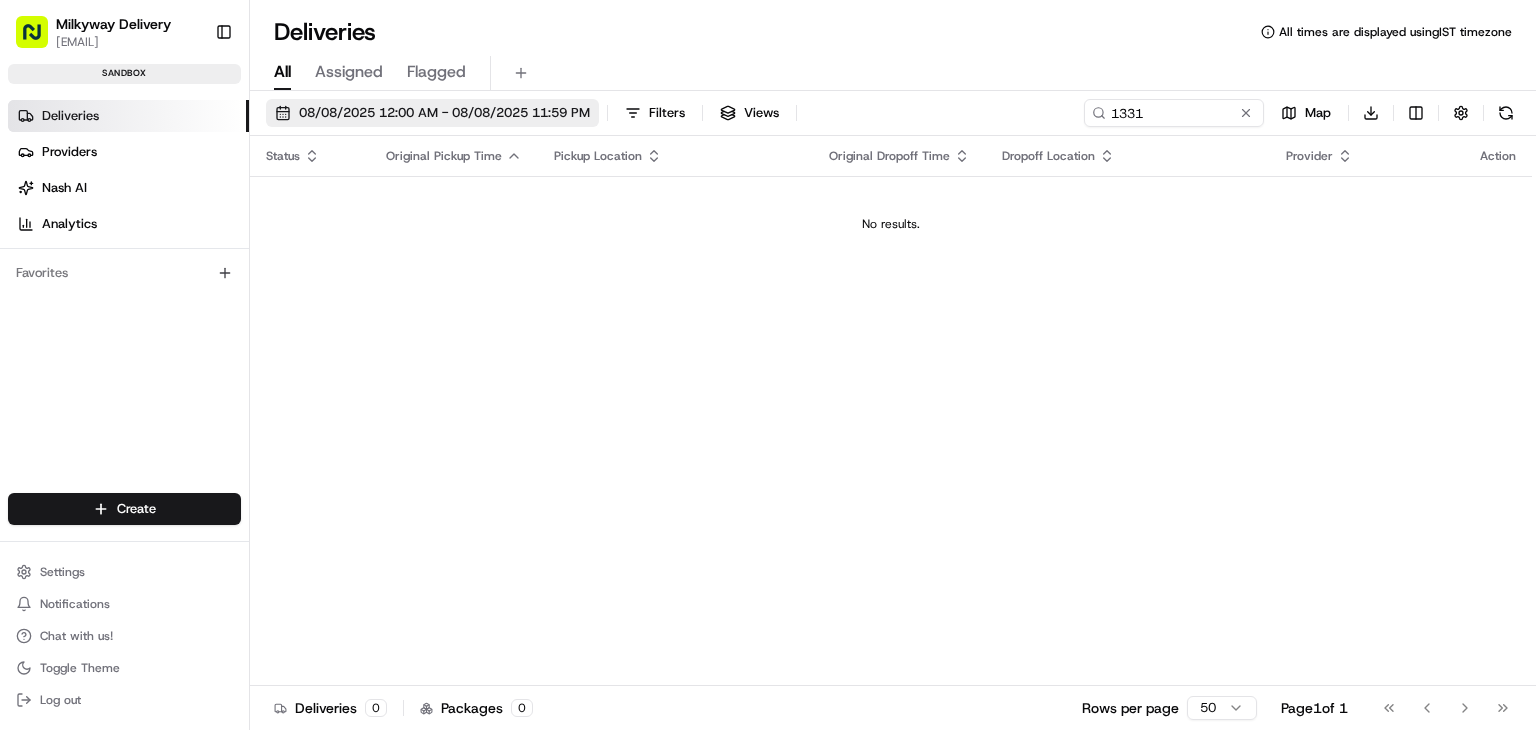 click on "08/08/2025 12:00 AM - 08/08/2025 11:59 PM" at bounding box center (444, 113) 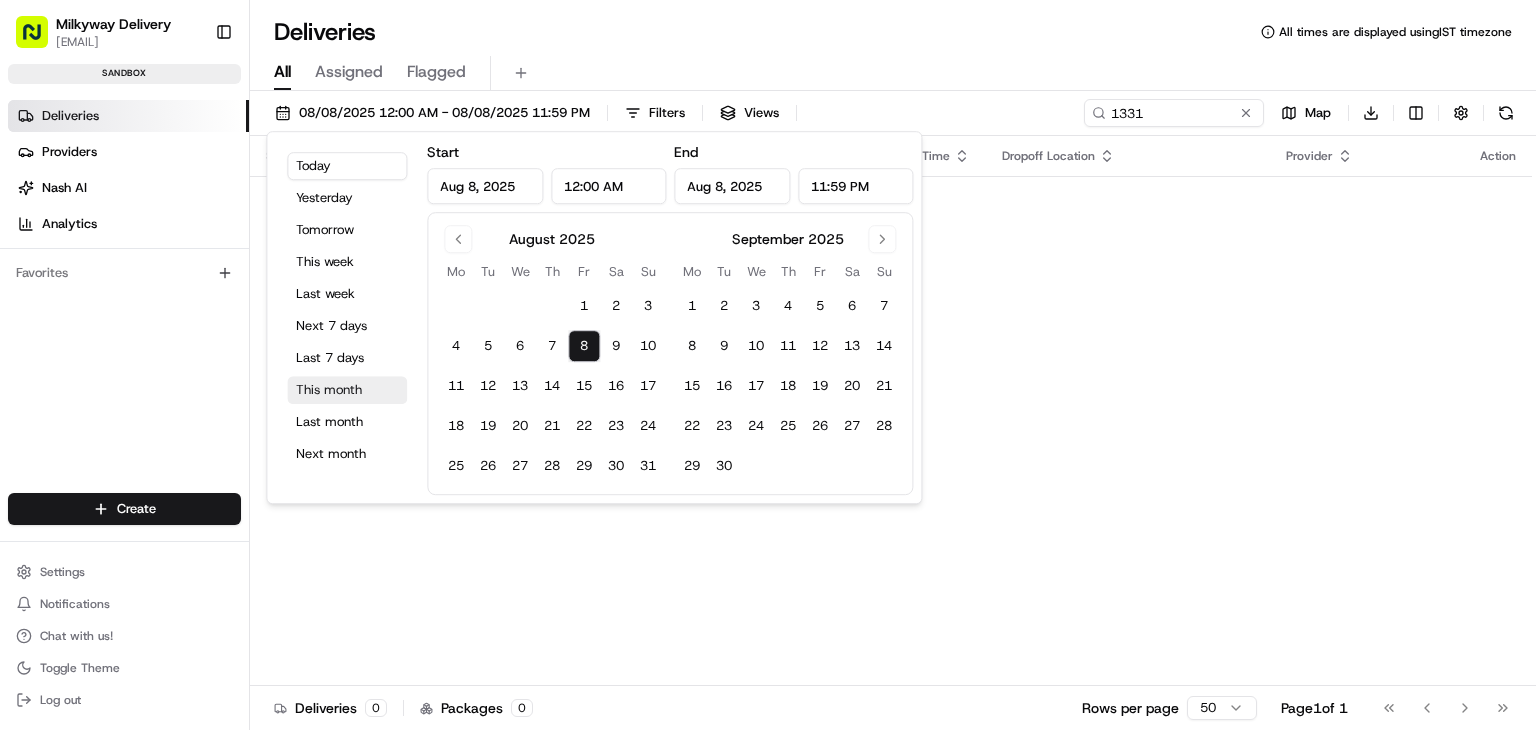 click on "This month" at bounding box center (347, 390) 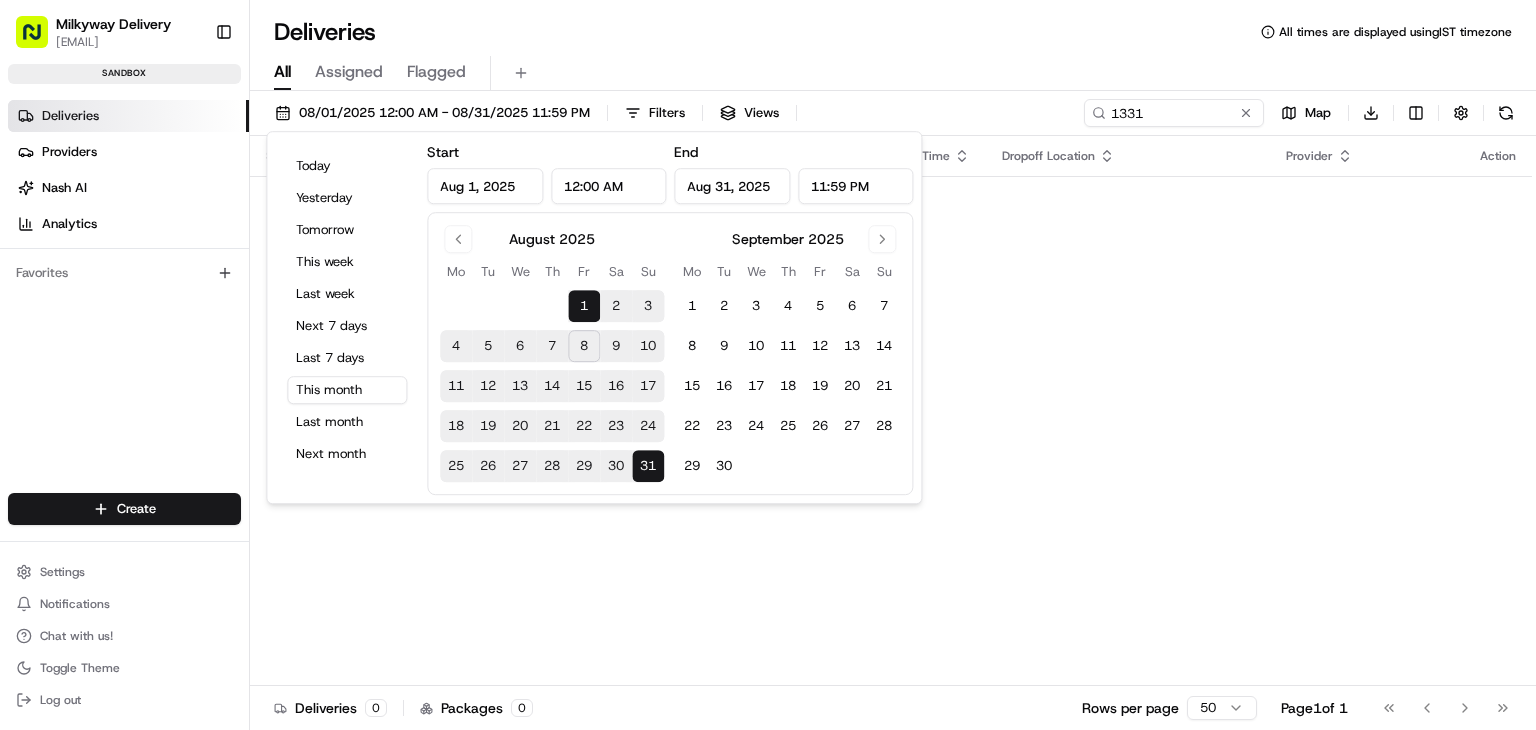 click on "All Assigned Flagged" at bounding box center (893, 73) 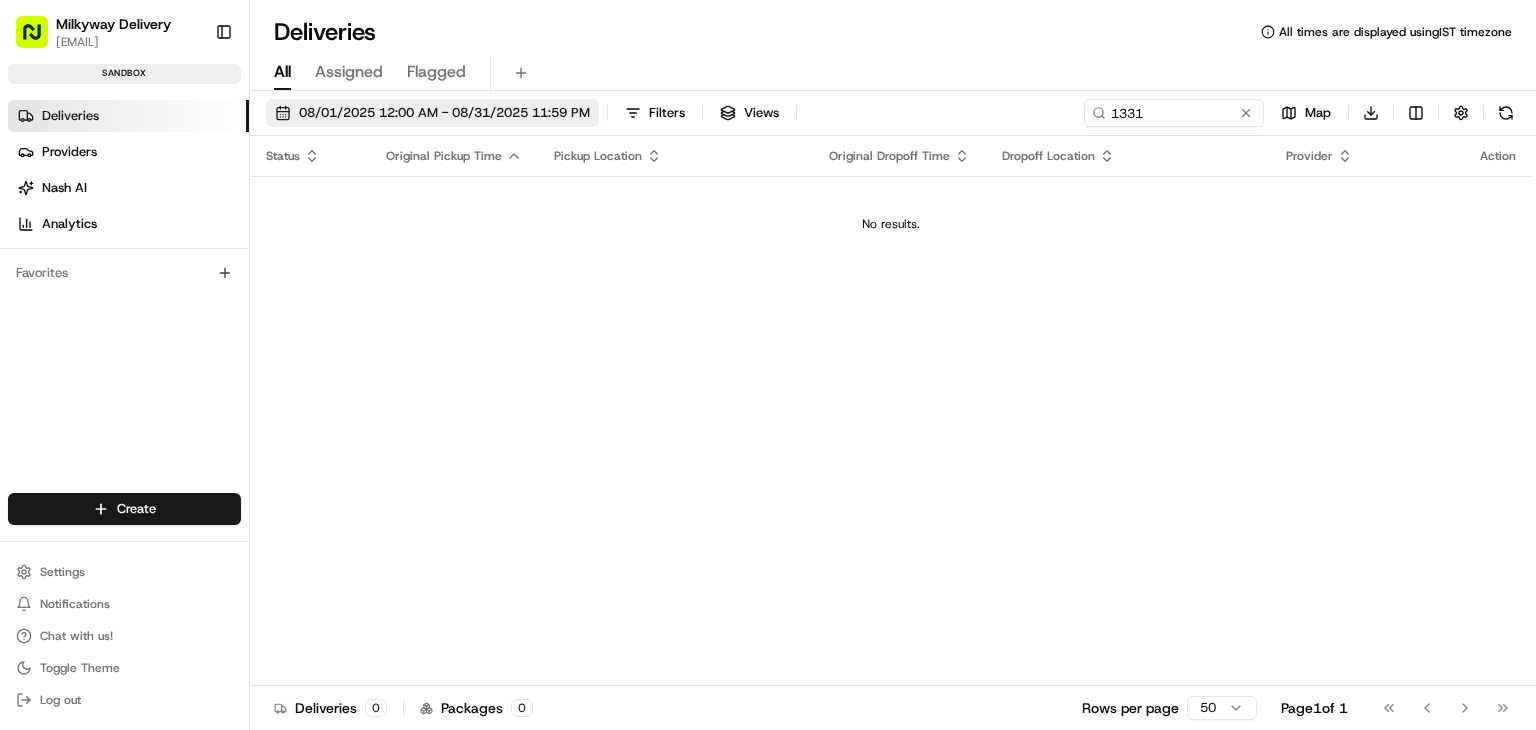 click on "08/01/2025 12:00 AM - 08/31/2025 11:59 PM" at bounding box center [444, 113] 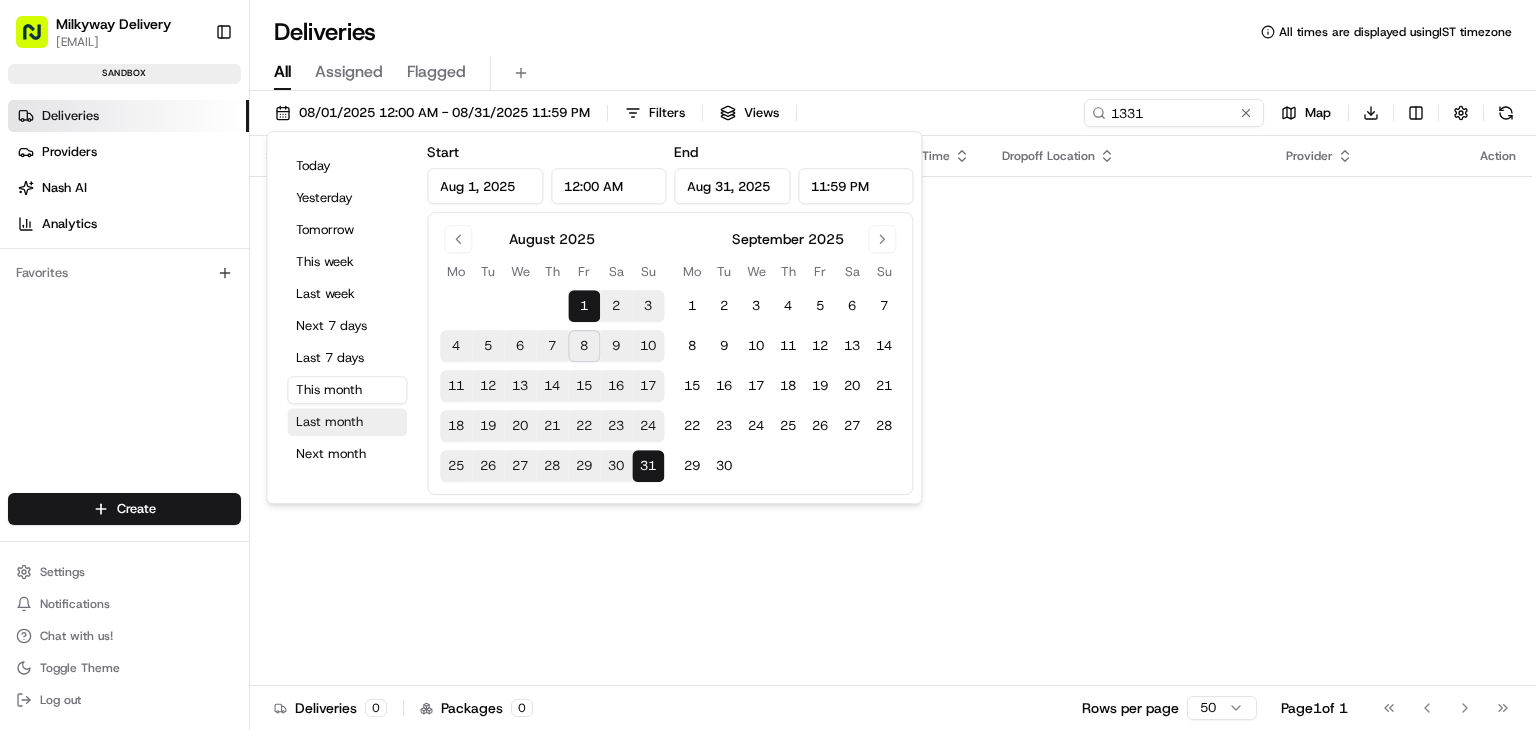 click on "Last month" at bounding box center [347, 422] 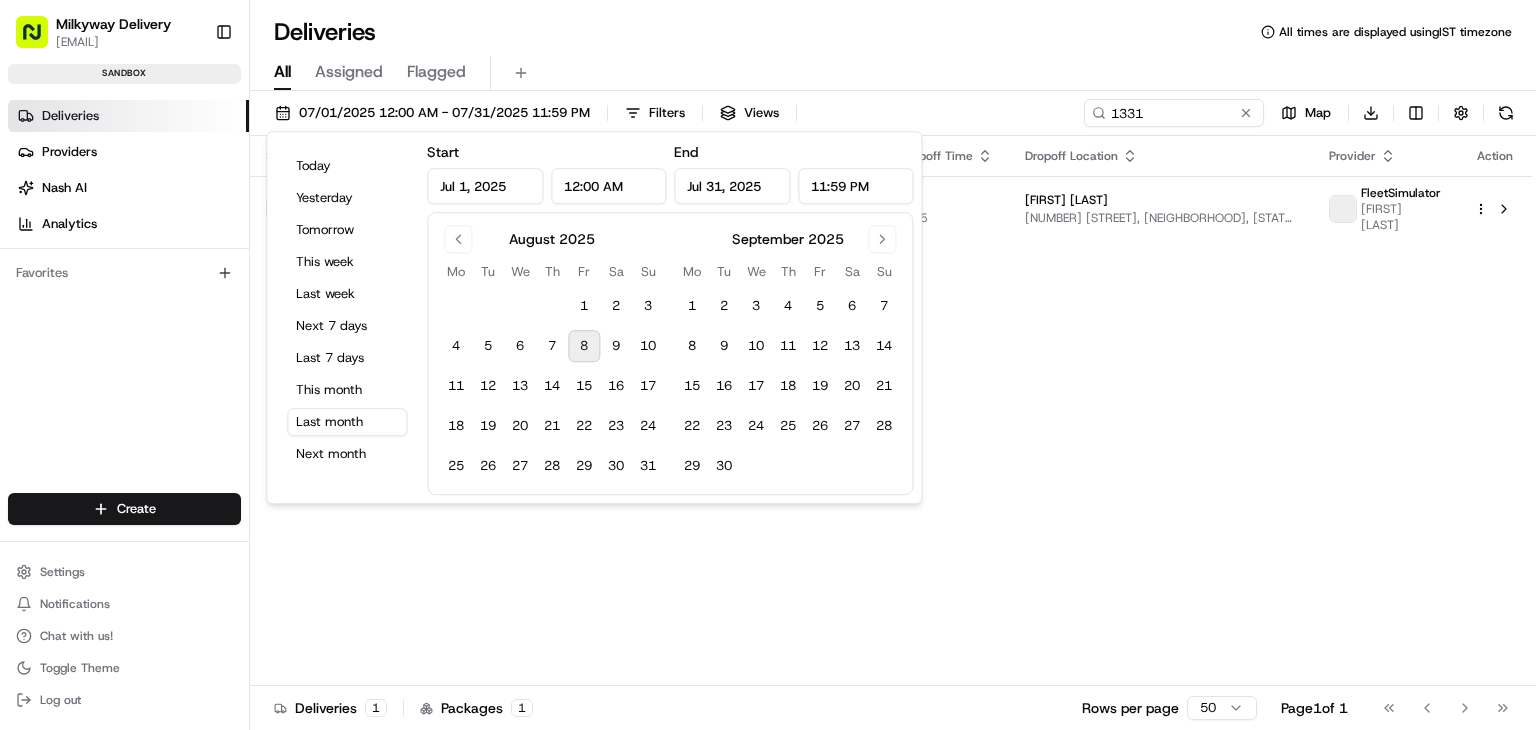 click on "All Assigned Flagged" at bounding box center (893, 69) 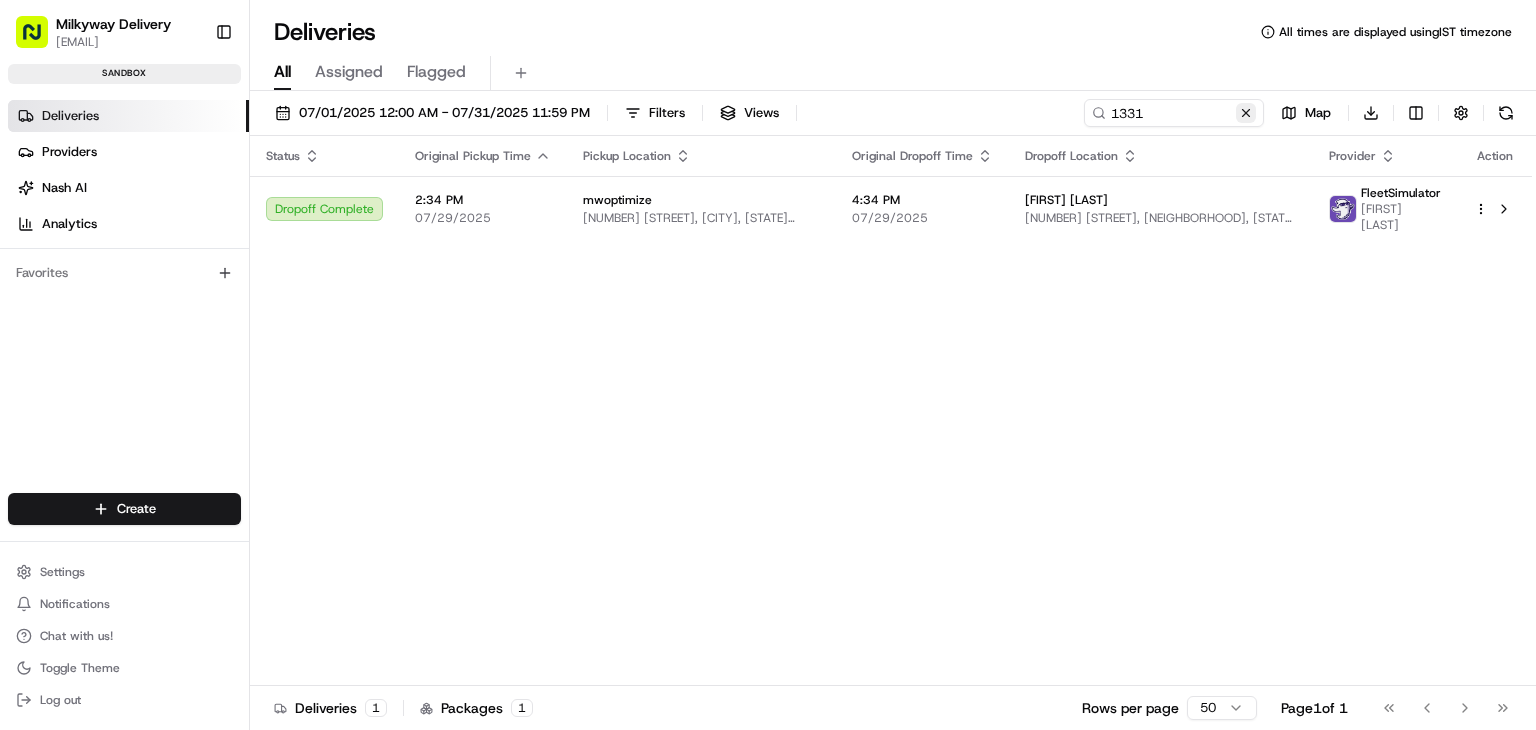 click at bounding box center (1246, 113) 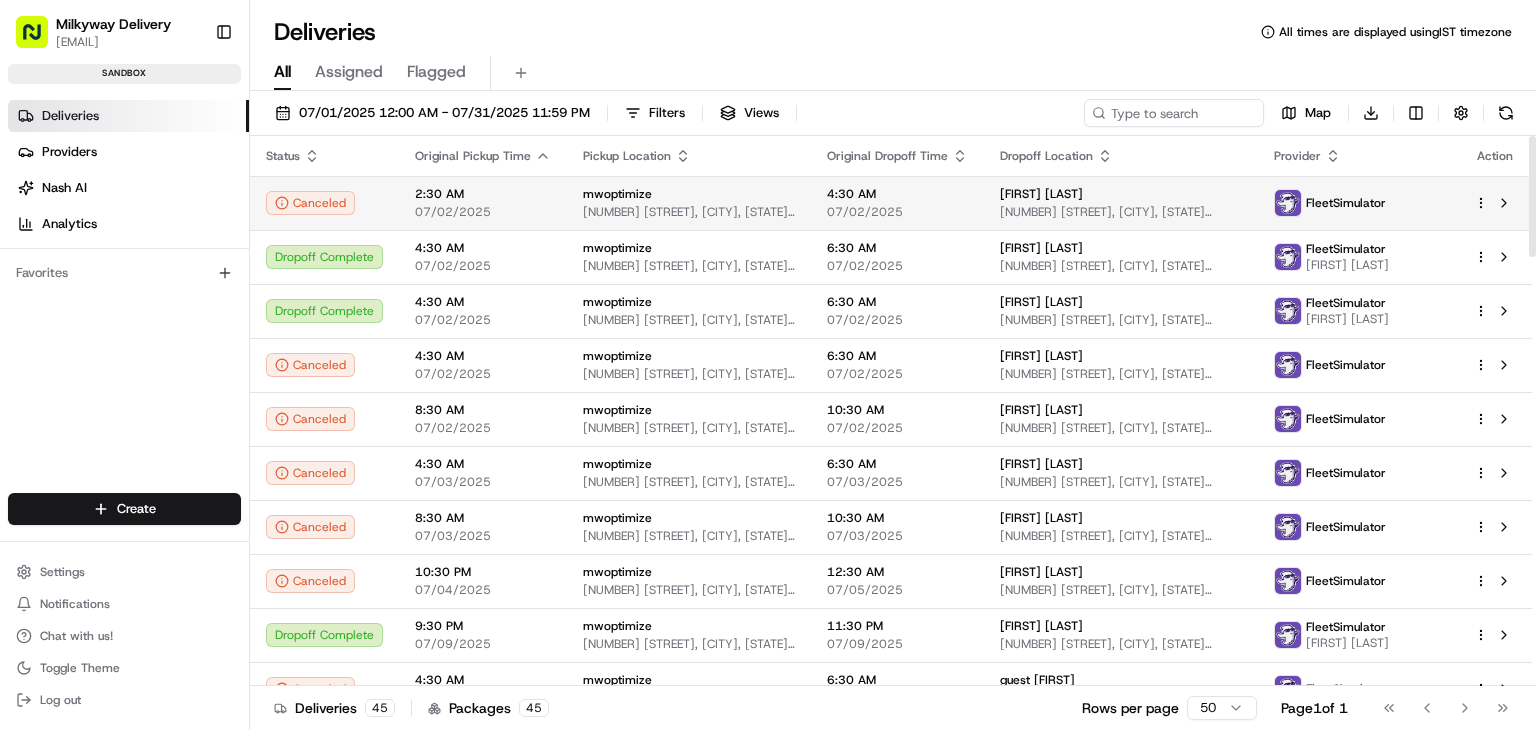 click on "Canceled" at bounding box center (324, 203) 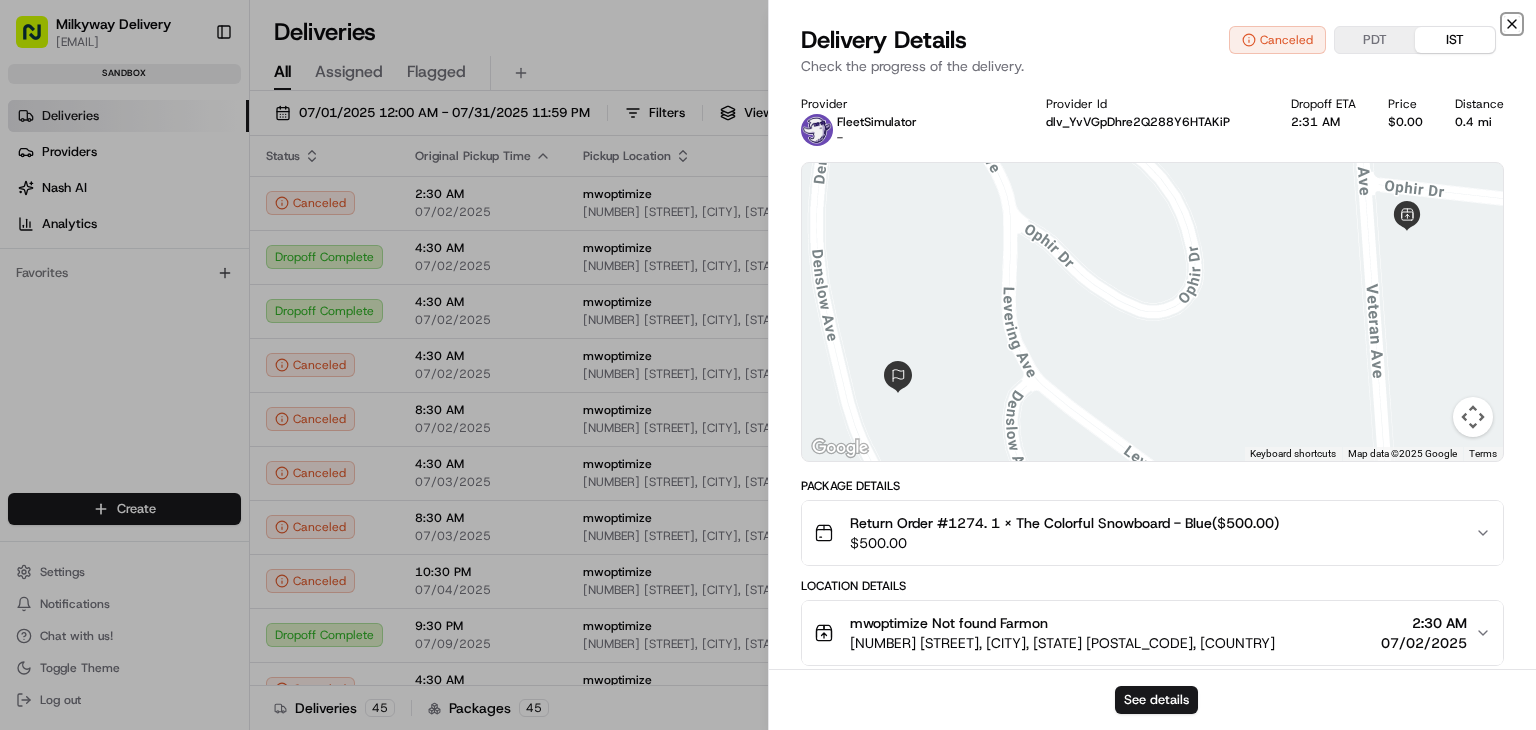 click 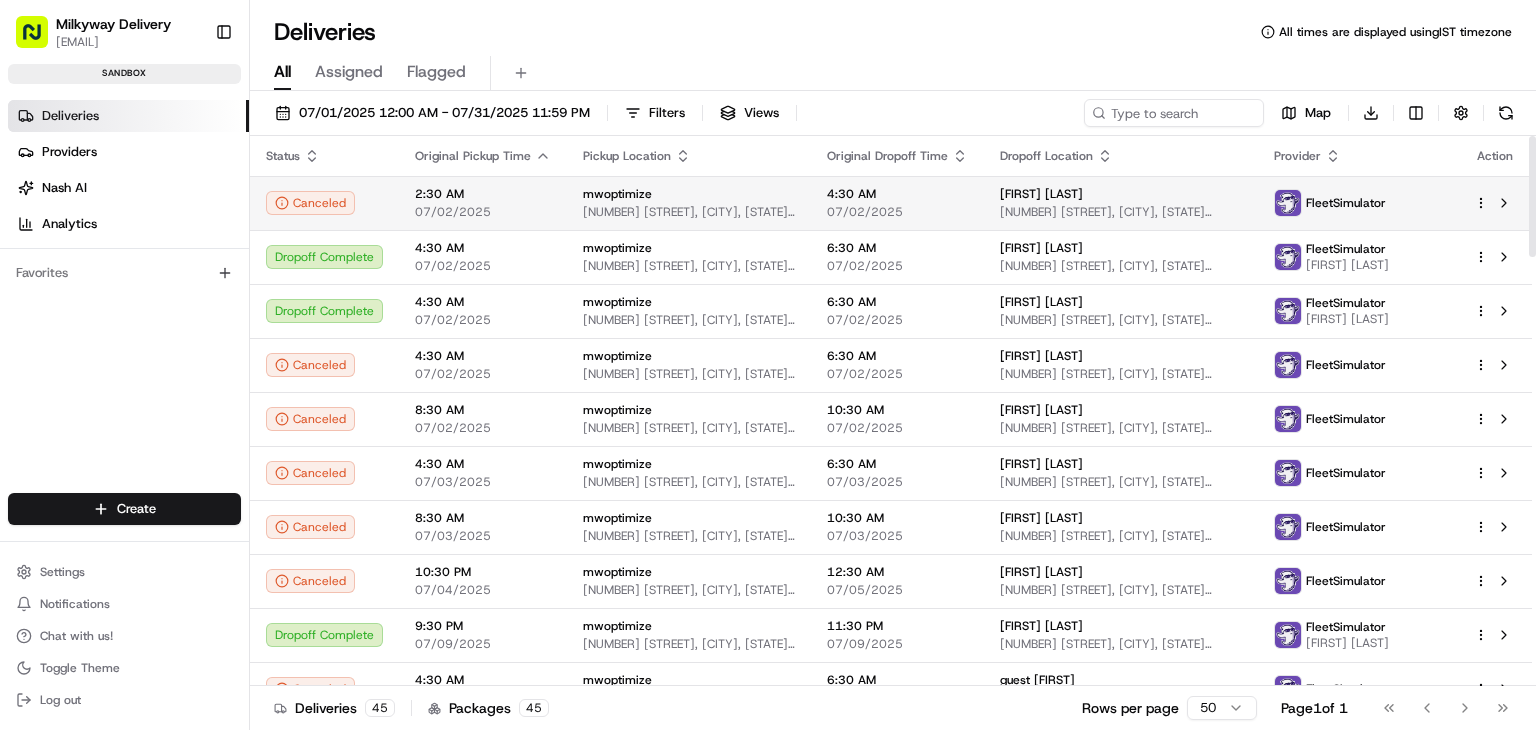 click on "Milkyway Delivery [EMAIL] Toggle Sidebar sandbox Deliveries Providers Nash AI Analytics Favorites Main Menu Members & Organization Organization Users Roles Preferences Customization Tracking Orchestration Automations Dispatch Strategy Locations Pickup Locations Dropoff Locations Billing Billing Refund Requests Integrations Notification Triggers Webhooks API Keys Request Logs Create Settings Notifications Chat with us! Toggle Theme Log out Deliveries All times are displayed using IST timezone All Assigned Flagged [DATE] [TIME] - [DATE] [TIME] Filters Views Map Download Status Original Pickup Time Pickup Location Original Dropoff Time Dropoff Location Provider Action Canceled [TIME] [DATE] mwoptimize [NUMBER] [STREET], [CITY], [STATE] [POSTAL_CODE], [COUNTRY] [TIME] [FIRST] [LAST] [NUMBER] [STREET], [CITY], [STATE] [POSTAL_CODE], [COUNTRY] FleetSimulator Dropoff Complete [TIME] [DATE] mwoptimize [NUMBER] [STREET], [CITY], [STATE] [POSTAL_CODE], [COUNTRY] [TIME] [FIRST] [LAST] [NUMBER] [NUMBER]" at bounding box center [768, 365] 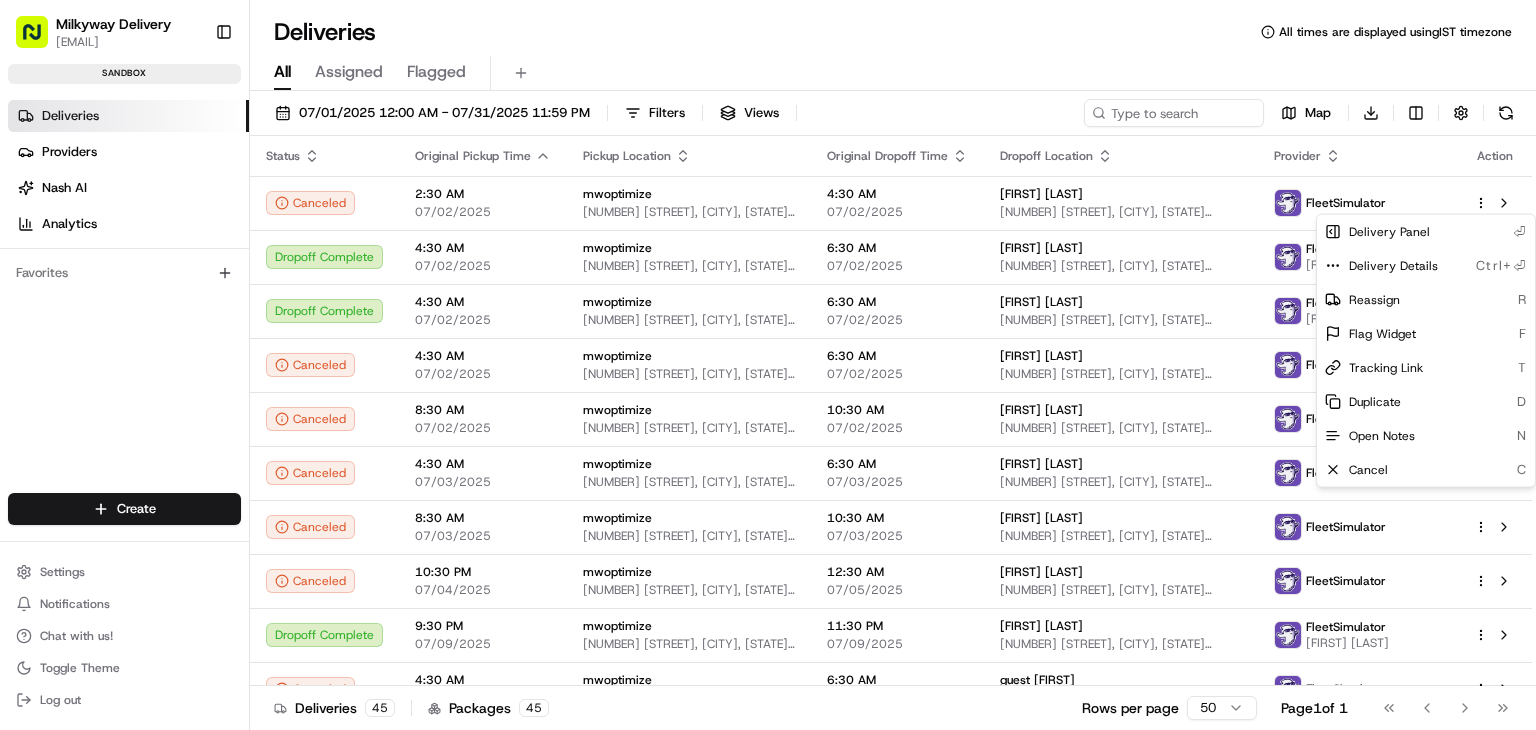 click on "Milkyway Delivery [EMAIL] Toggle Sidebar sandbox Deliveries Providers Nash AI Analytics Favorites Main Menu Members & Organization Organization Users Roles Preferences Customization Tracking Orchestration Automations Dispatch Strategy Locations Pickup Locations Dropoff Locations Billing Billing Refund Requests Integrations Notification Triggers Webhooks API Keys Request Logs Create Settings Notifications Chat with us! Toggle Theme Log out Deliveries All times are displayed using IST timezone All Assigned Flagged [DATE] [TIME] - [DATE] [TIME] Filters Views Map Download Status Original Pickup Time Pickup Location Original Dropoff Time Dropoff Location Provider Action Canceled [TIME] [DATE] mwoptimize [NUMBER] [STREET], [CITY], [STATE] [POSTAL_CODE], [COUNTRY] [TIME] [FIRST] [LAST] [NUMBER] [STREET], [CITY], [STATE] [POSTAL_CODE], [COUNTRY] FleetSimulator Dropoff Complete [TIME] [DATE] mwoptimize [NUMBER] [STREET], [CITY], [STATE] [POSTAL_CODE], [COUNTRY] [TIME] [FIRST] [LAST] [NUMBER] [NUMBER]" at bounding box center [768, 365] 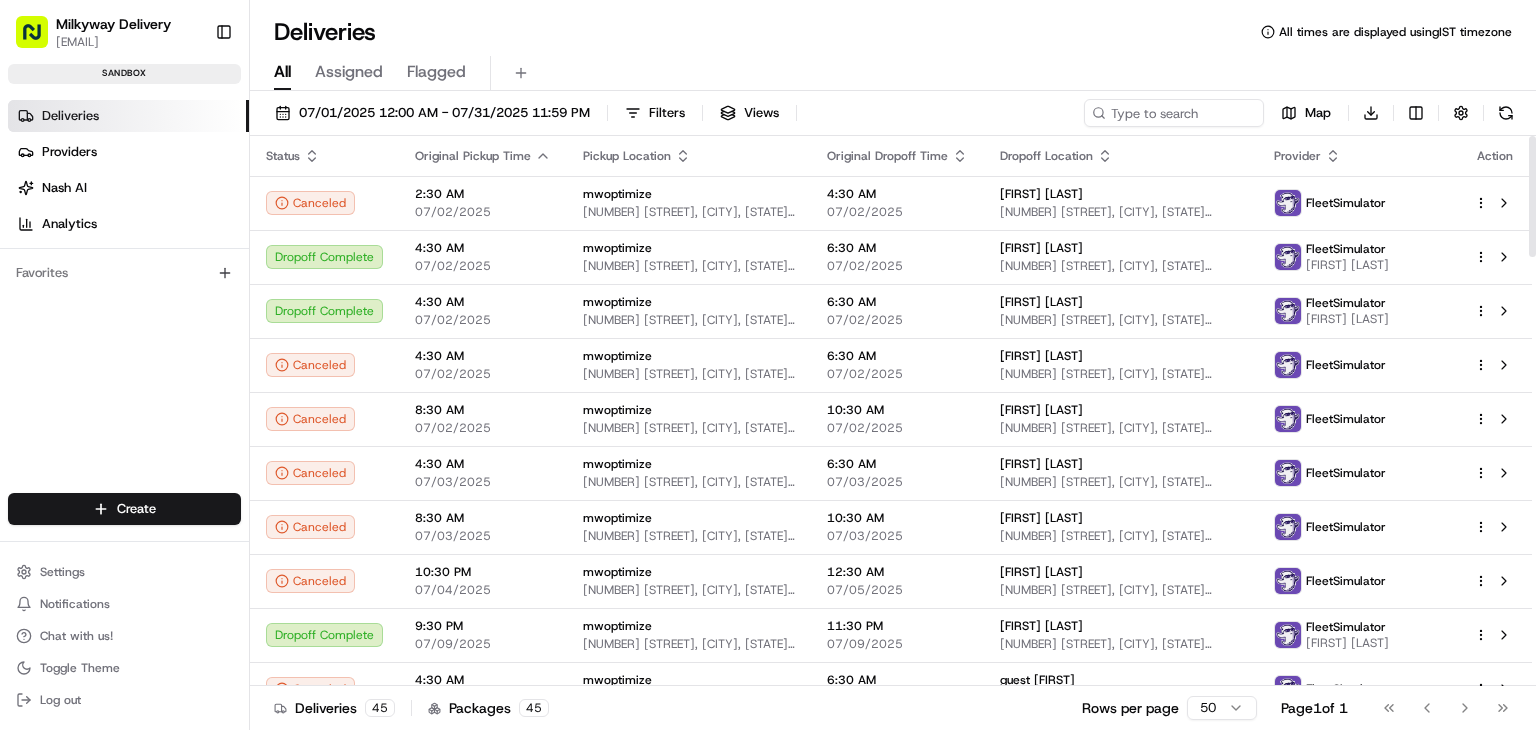 click on "Canceled" at bounding box center [324, 203] 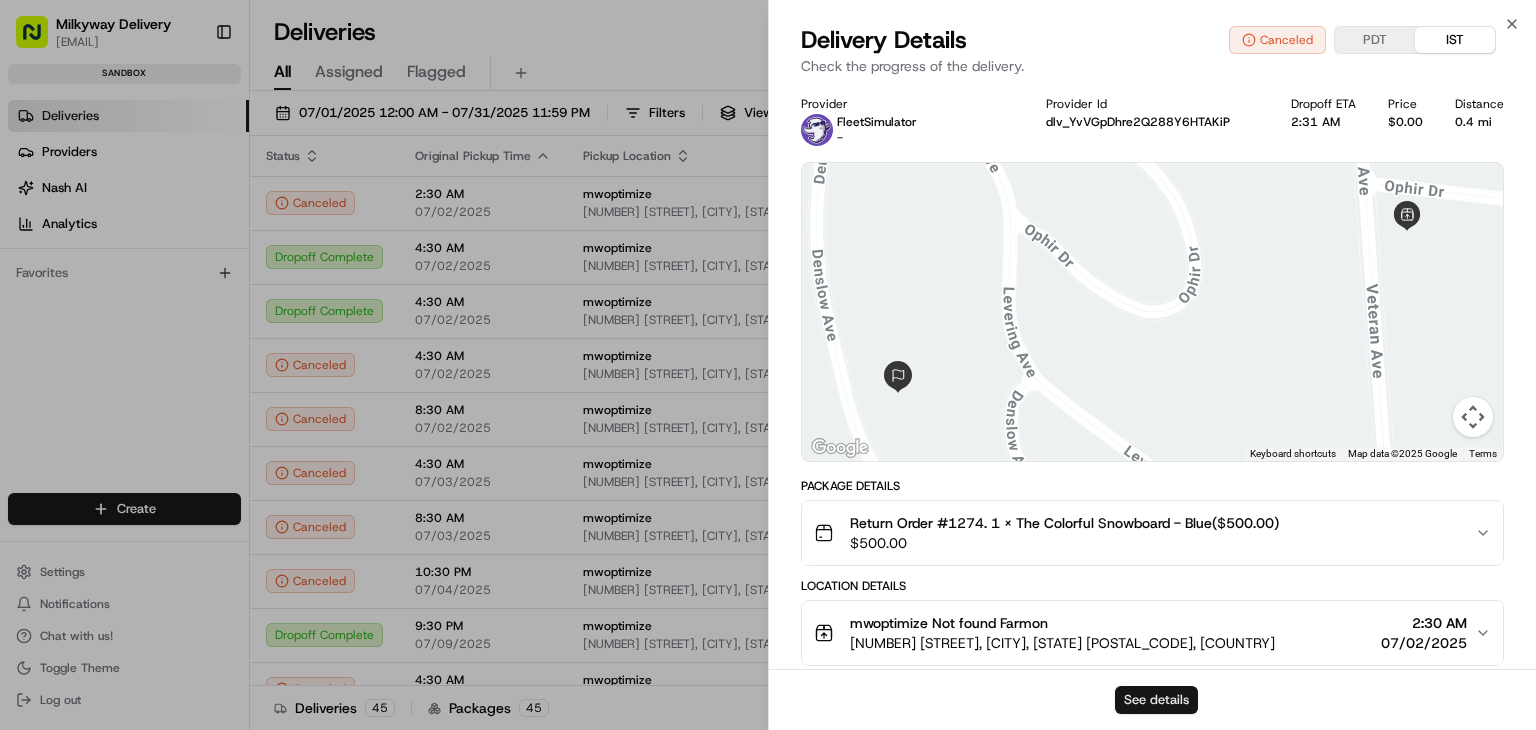 click on "See details" at bounding box center [1156, 700] 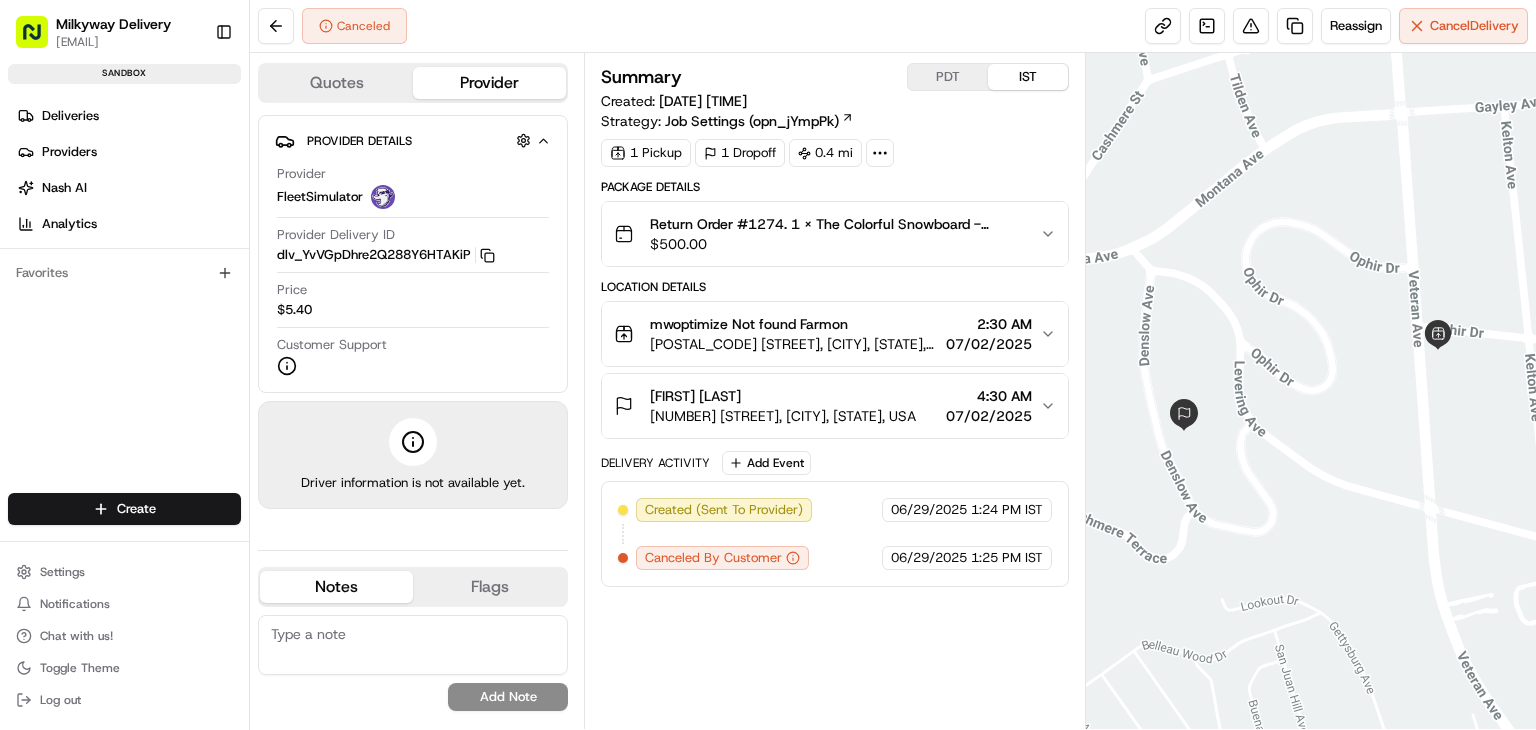 scroll, scrollTop: 0, scrollLeft: 0, axis: both 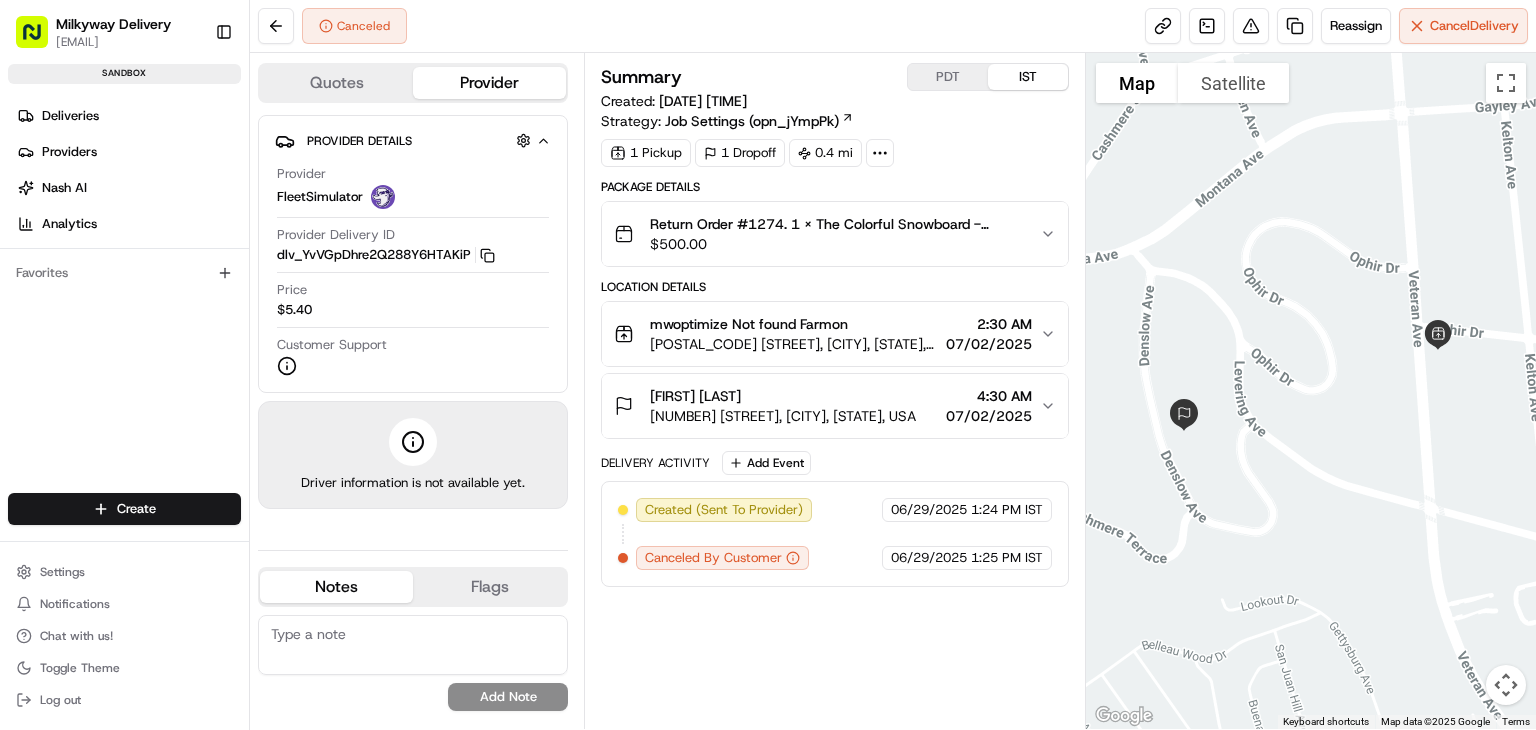click on "Summary PDT IST Created:   06/29/2025 1:24 PM Strategy:   Job Settings (opn_jYmpPk) 1   Pickup 1   Dropoff 0.4 mi Package Details Return Order #1274. 1 x The Colorful Snowboard - Blue($500.00) $ 500.00 Location Details mwoptimize Not found Farmon 11090 Ophir Dr, Los Angeles, CA 90024, USA 2:30 AM 07/02/2025  Chirag bhavsar 436 Denslow Ave, Los Angeles, CA 90049, USA 4:30 AM 07/02/2025 Delivery Activity Add Event Created (Sent To Provider) FleetSimulator 06/29/2025 1:24 PM IST Canceled By Customer FleetSimulator 06/29/2025 1:25 PM IST" at bounding box center [835, 391] 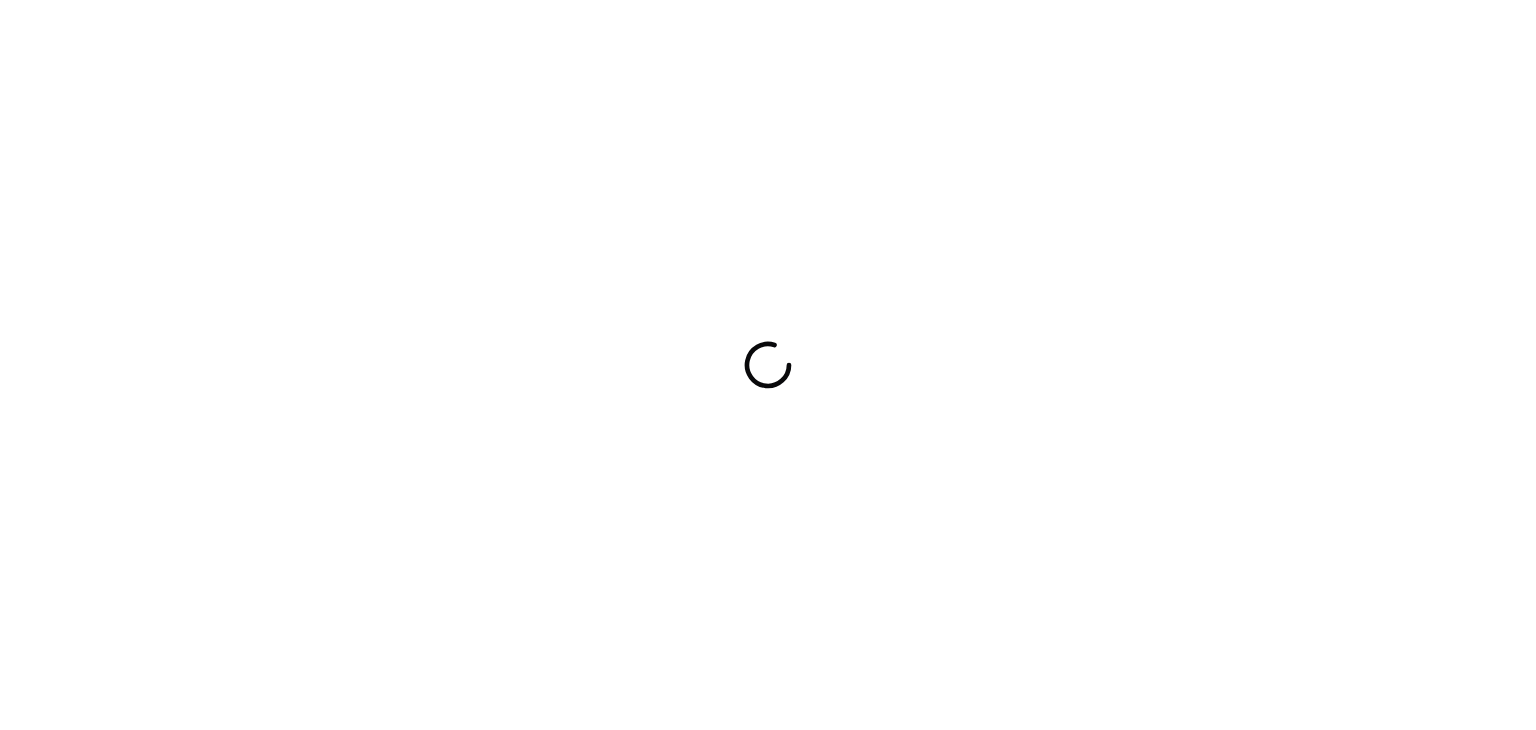 scroll, scrollTop: 0, scrollLeft: 0, axis: both 